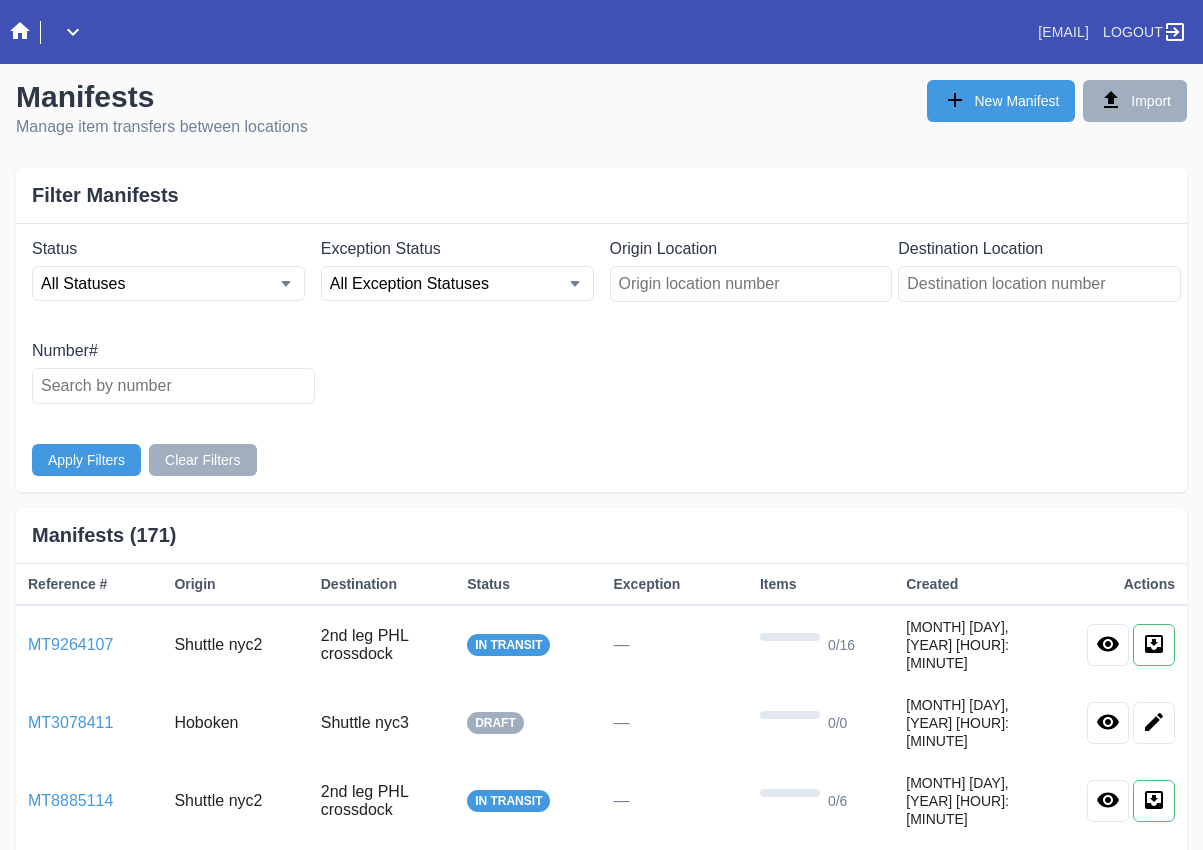 scroll, scrollTop: 0, scrollLeft: 0, axis: both 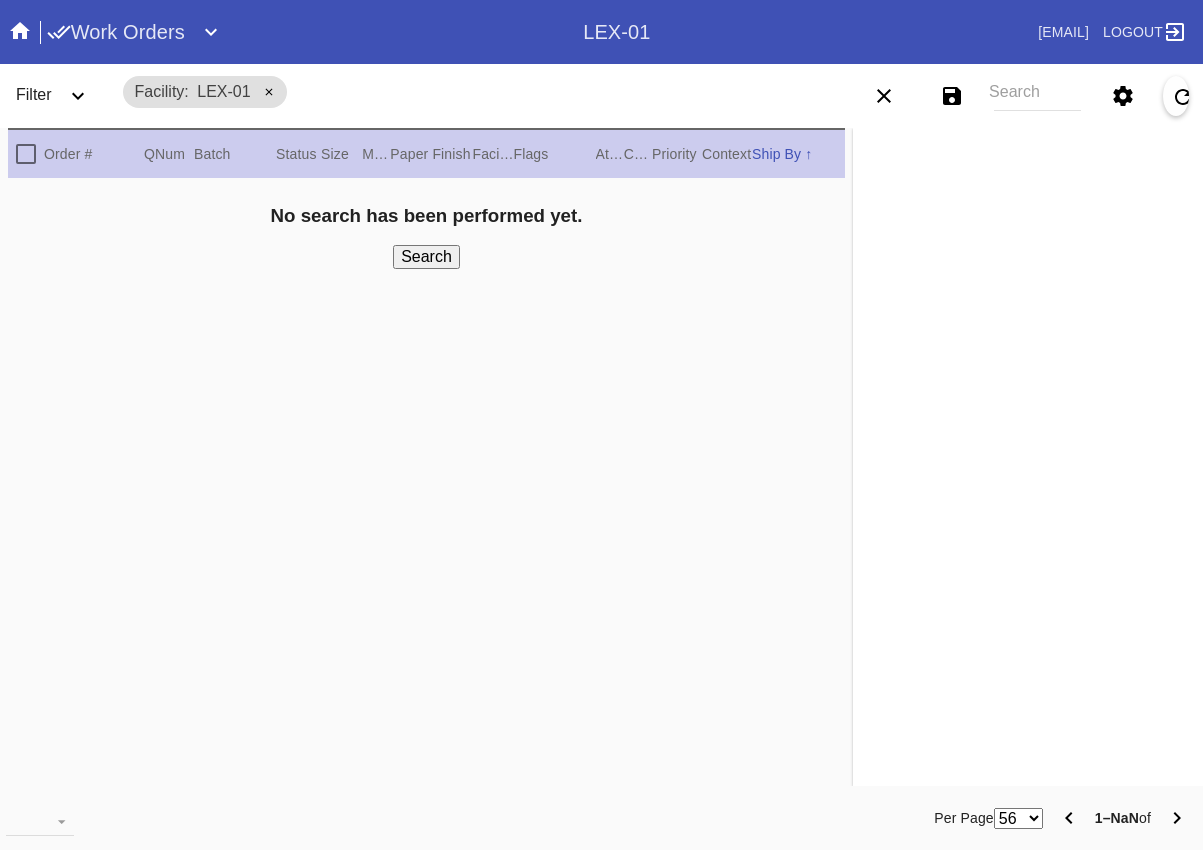 click on "Work Orders" at bounding box center [116, 32] 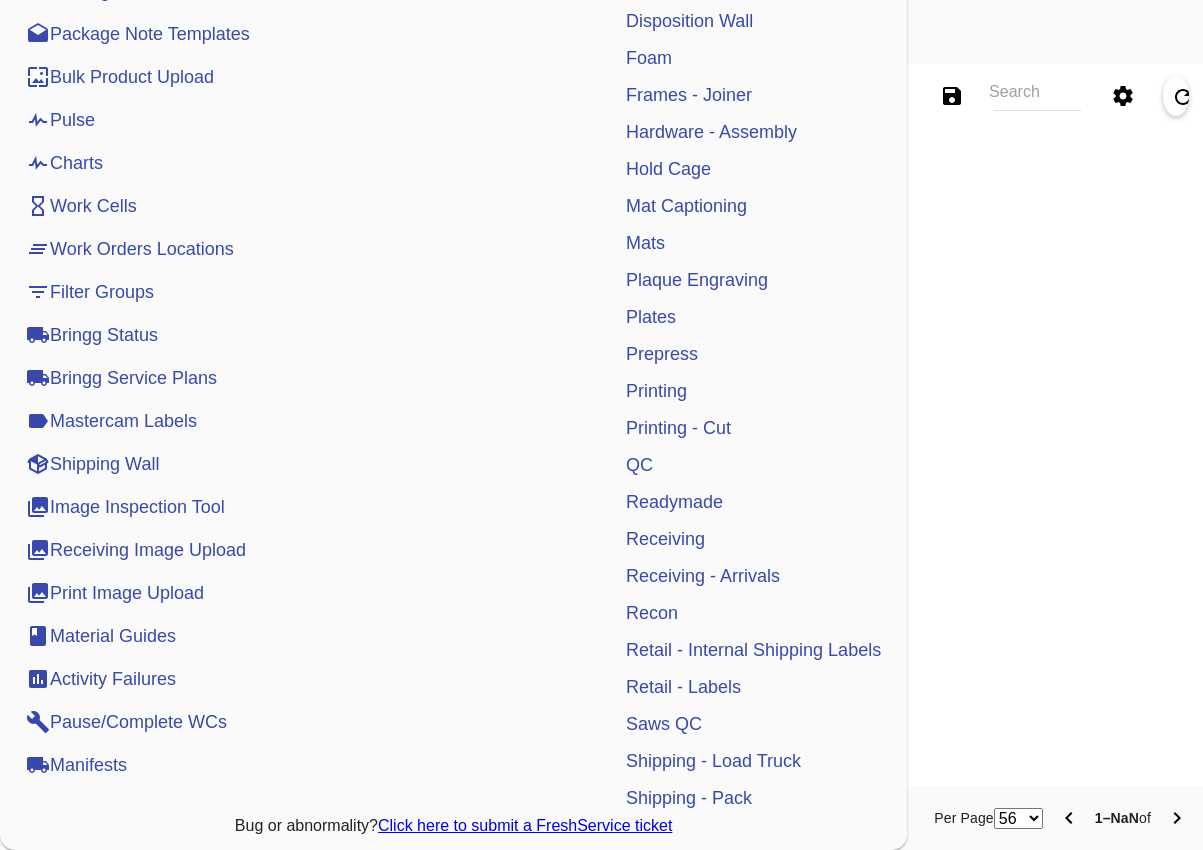 scroll, scrollTop: 459, scrollLeft: 0, axis: vertical 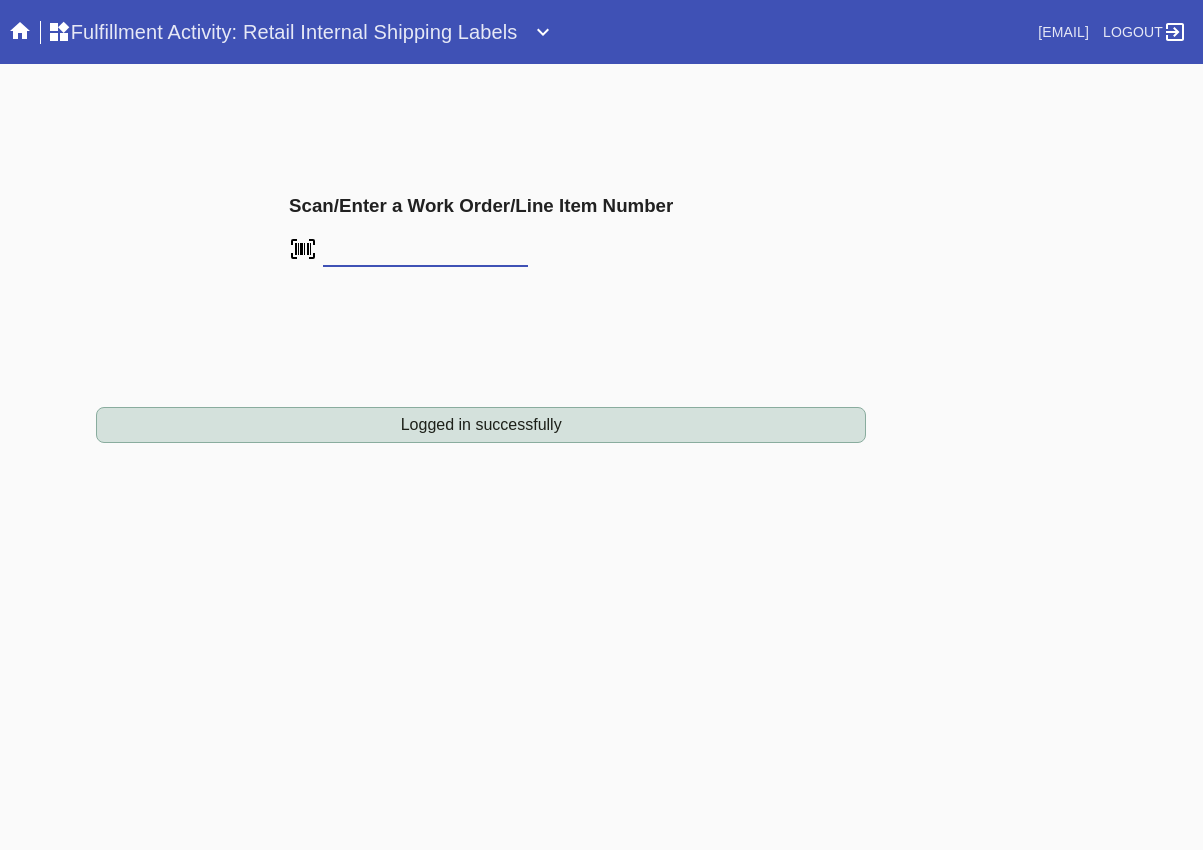 click at bounding box center [425, 252] 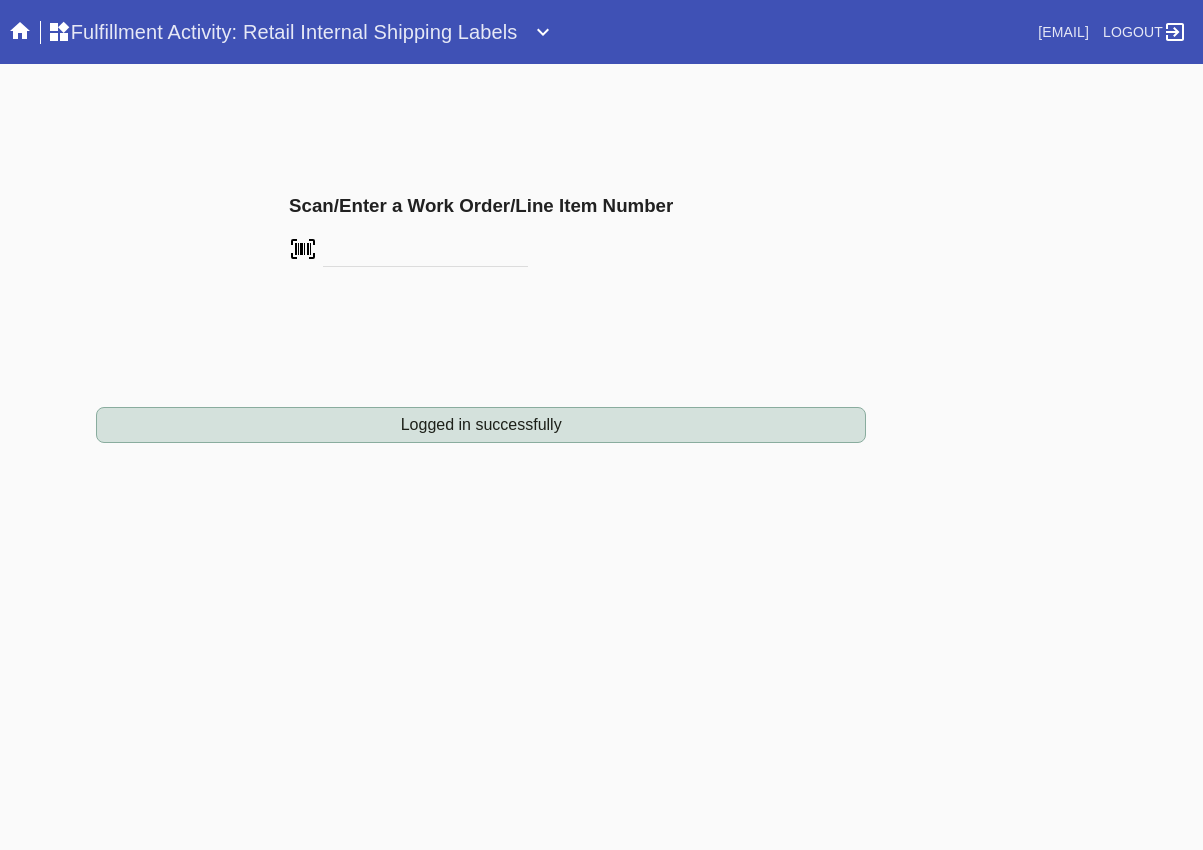 click on "Scan/Enter a Work Order/Line Item Number" at bounding box center [481, 231] 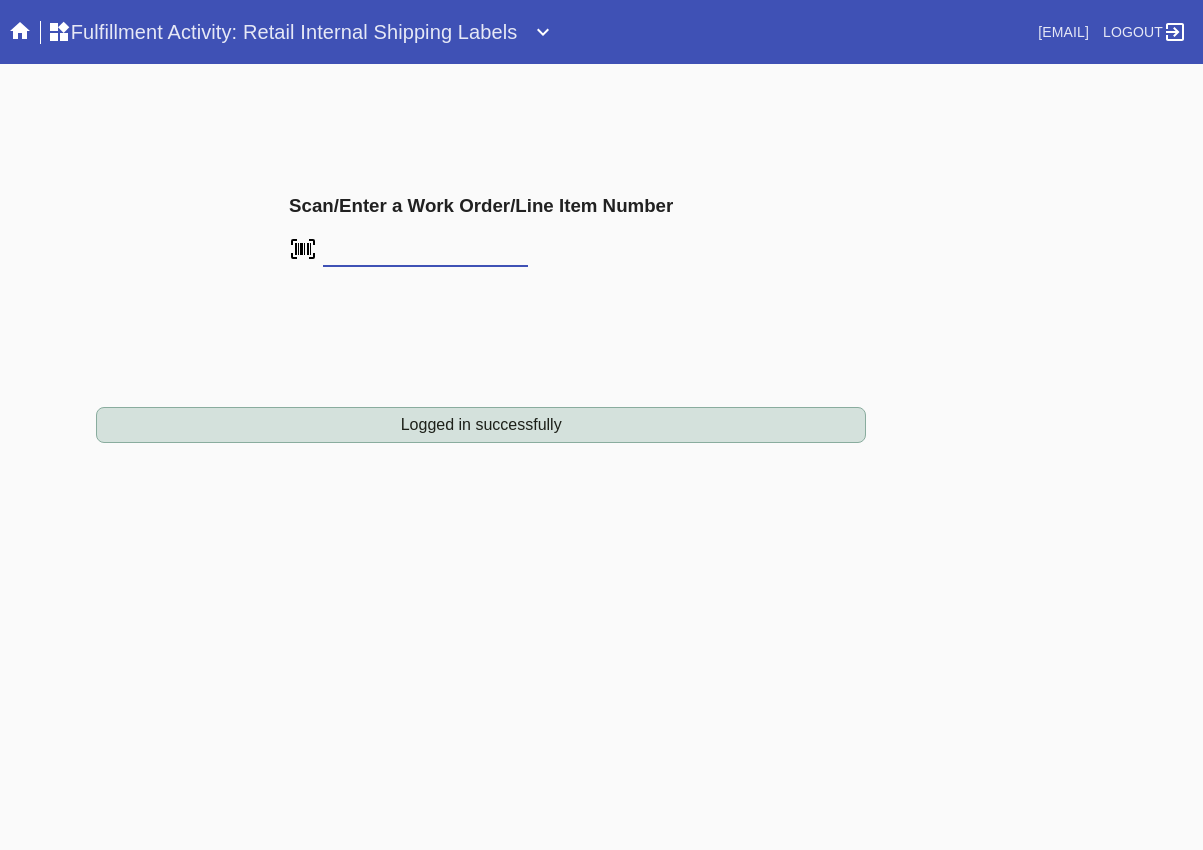paste on "Order	Work Order	Art Type	Context	Customer	Customer Email	Customer Phone	Placed on Date	Times Returned	Current Location	Most Recent Scan R022871704	W889131674373185	Canvas / Wood		[FIRST] [LAST]	[EMAIL]	[PHONE]	2025-07-13	0	In Store - 76th and 3rd	2025-08-01 R378550248	W662413894216841	Print / Poster		[FIRST] [LAST]	[EMAIL]	[PHONE]	2025-07-18	0	In Store - 76th and 3rd	2025-07-31 R835531337	W429930205865508	Original Art		[FIRST] [LAST]	[EMAIL]	[PHONE]	2025-07-21	0	In Store - 76th and 3rd	2025-07-31 R188587695	W794065469857321	Original Art		[FIRST] [LAST]	[EMAIL]	[PHONE]	2025-07-16	0	In Store - 76th and 3rd	2025-07-31 R758374339	W118617077485401	Object		[FIRST] [LAST]	[EMAIL]	[PHONE]	2025-07-02	0	In Store - 76th and 3rd	2025-07-31 R117026684	W257765712854021	Canvas / Wood		[FIRST] [LAST]	[EMAIL]	[PHONE]	2025-07-18	0	In Store - 76th and 3rd	2025-07-30 R711220311	W415007256809771	Print / Poster		[FIRST] [LAST]	[EMAIL]	[PHONE]	2025-07-18	0	In Store - 76th and 3rd	2025-07-30" 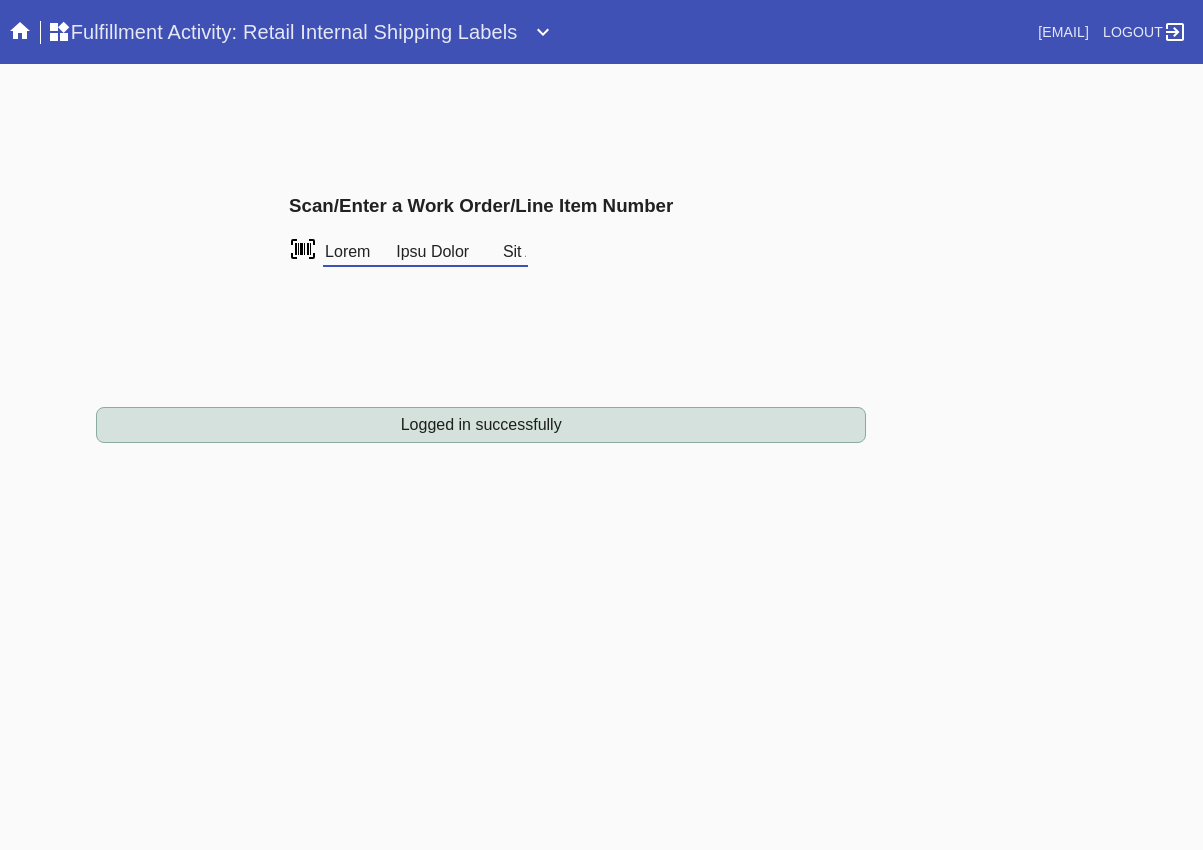 scroll, scrollTop: 0, scrollLeft: 146334, axis: horizontal 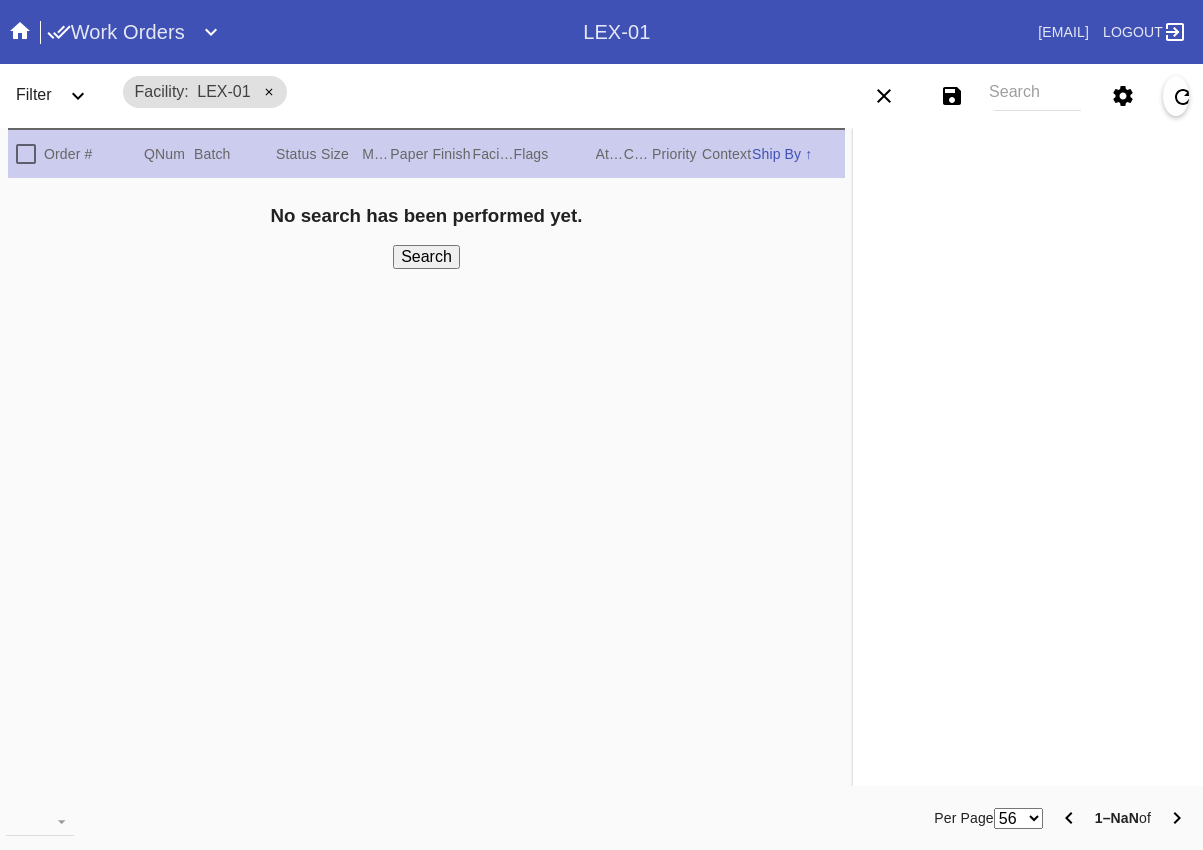 click on "Work Orders" at bounding box center [116, 32] 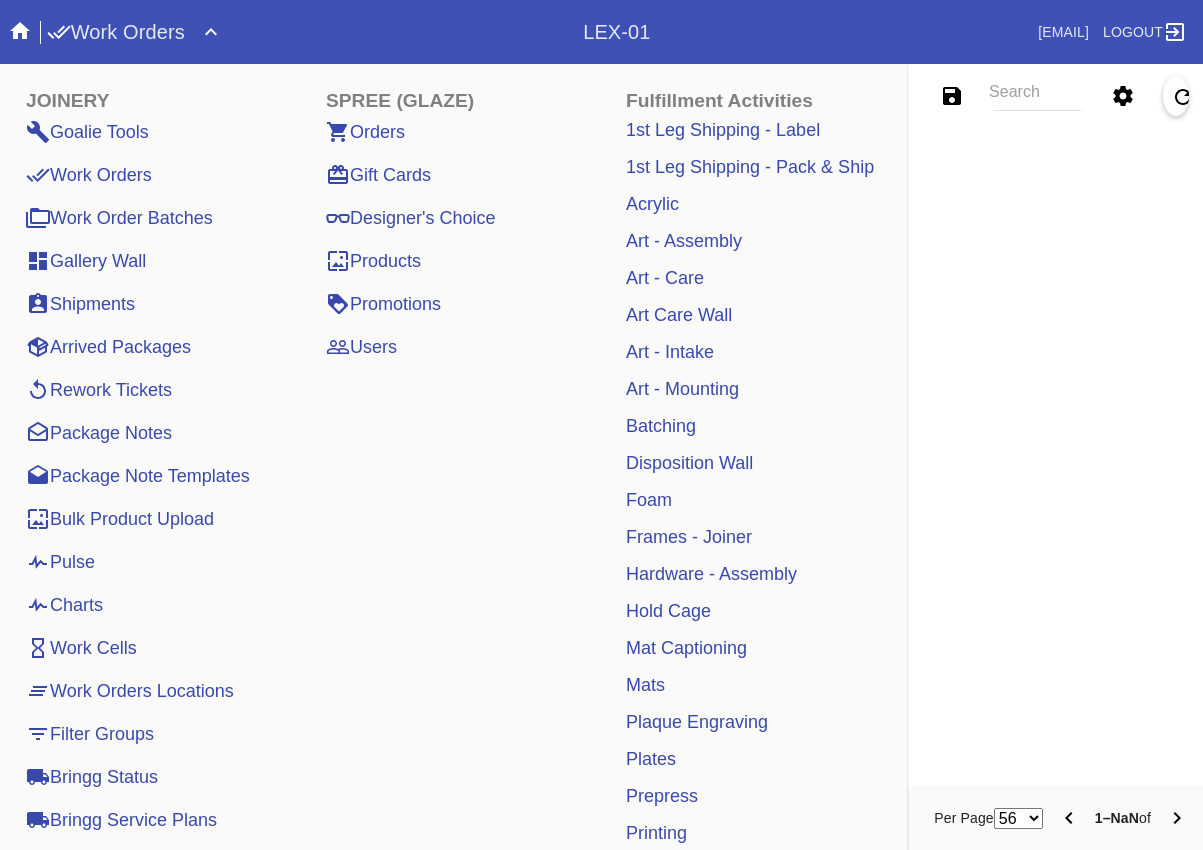 click on "Orders" at bounding box center (365, 132) 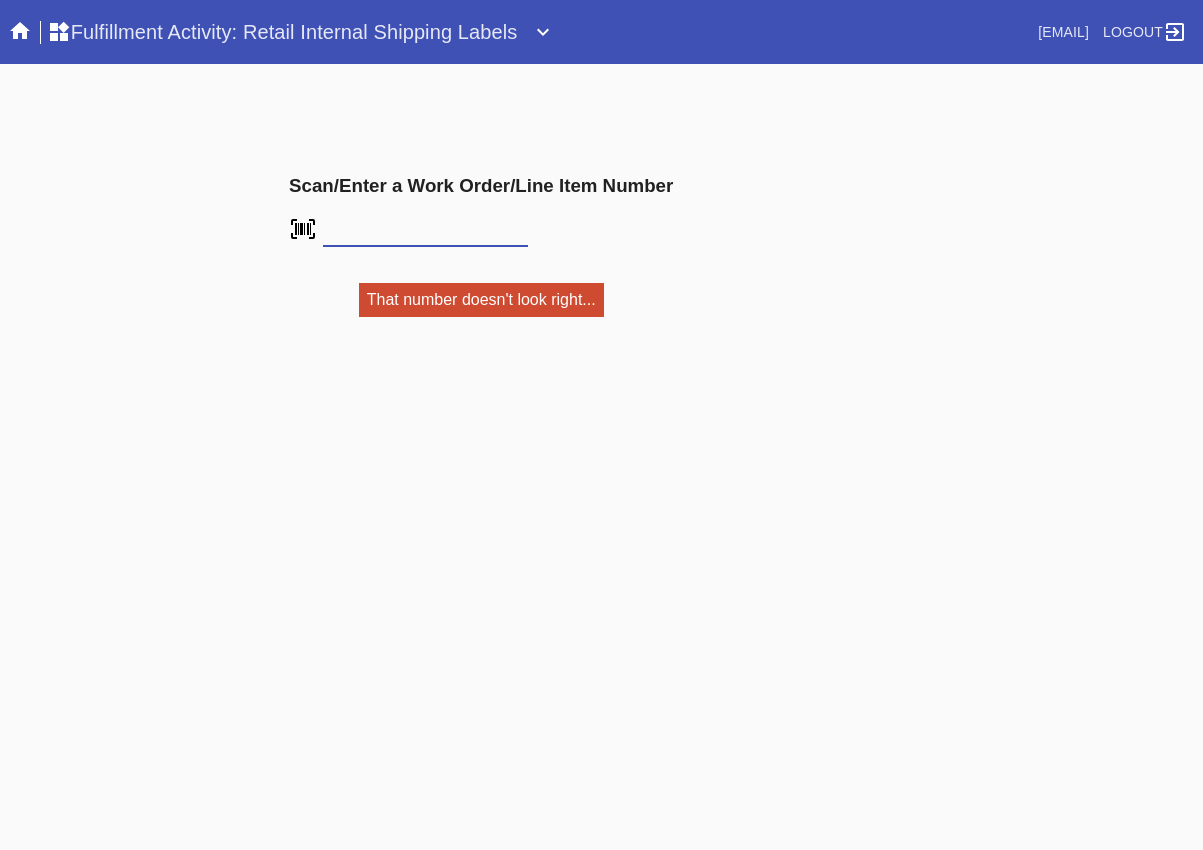 scroll, scrollTop: 0, scrollLeft: 0, axis: both 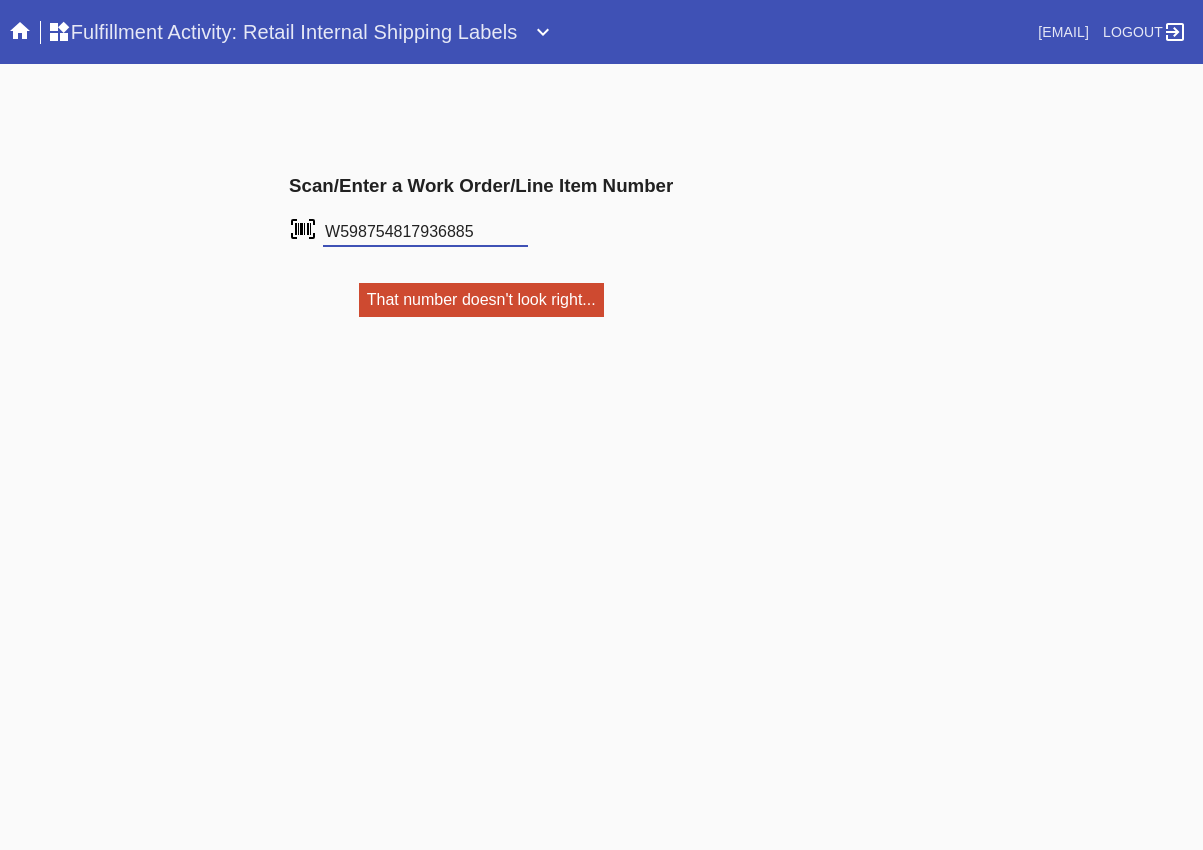 click at bounding box center [0, 0] 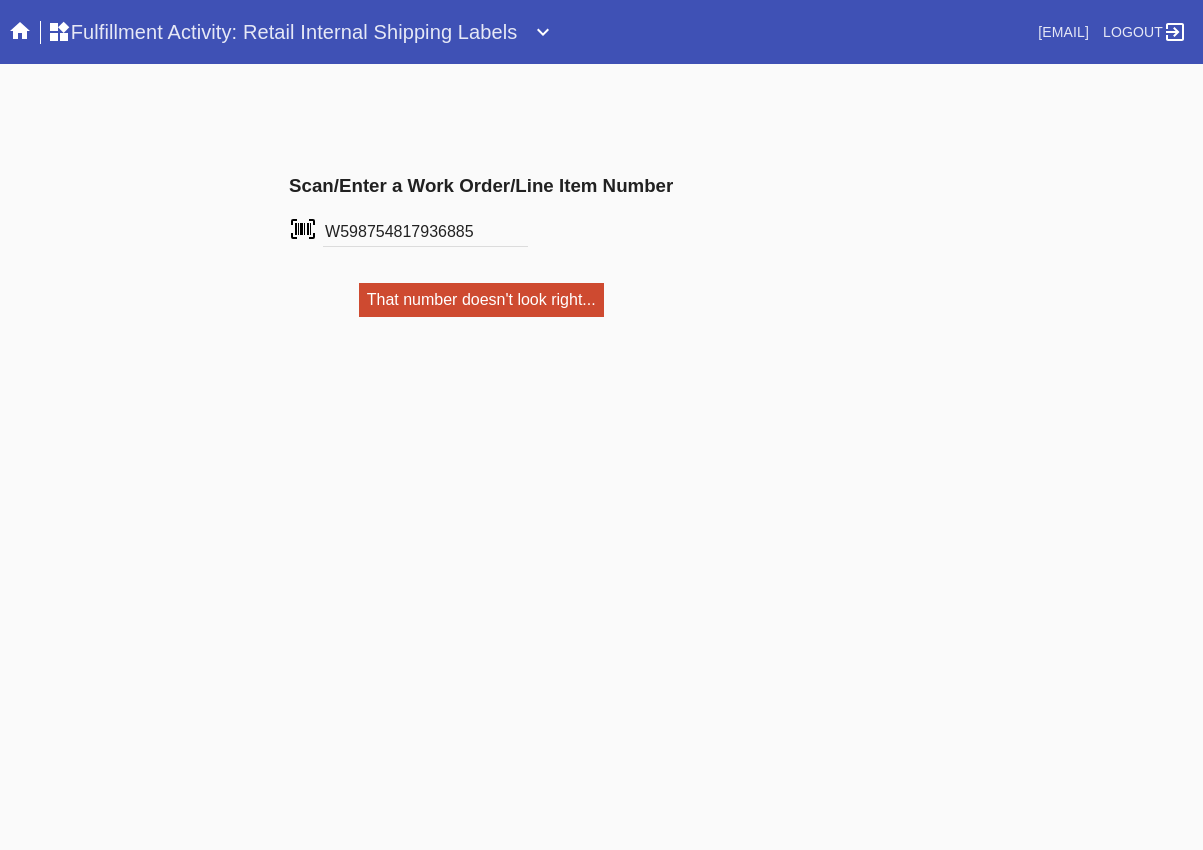 click on "W598754817936885" at bounding box center (425, 232) 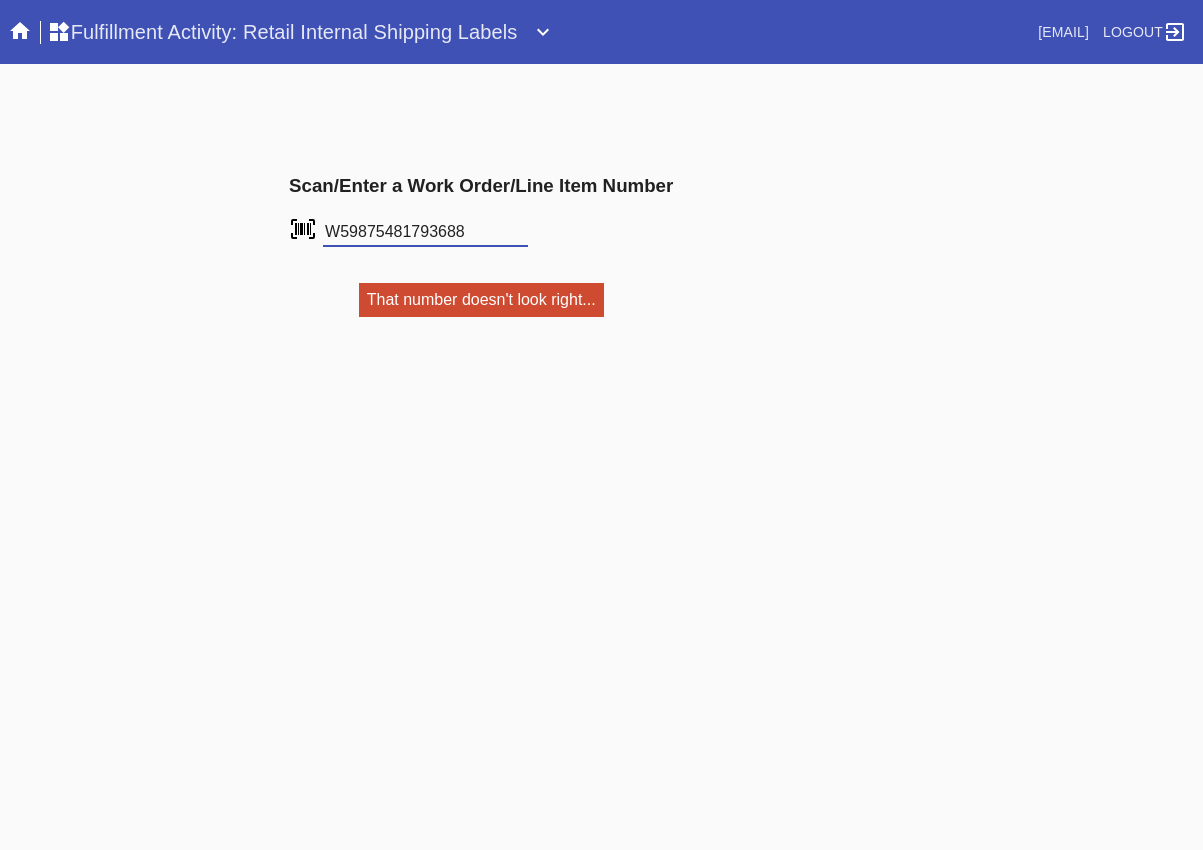 type on "W598754817936885" 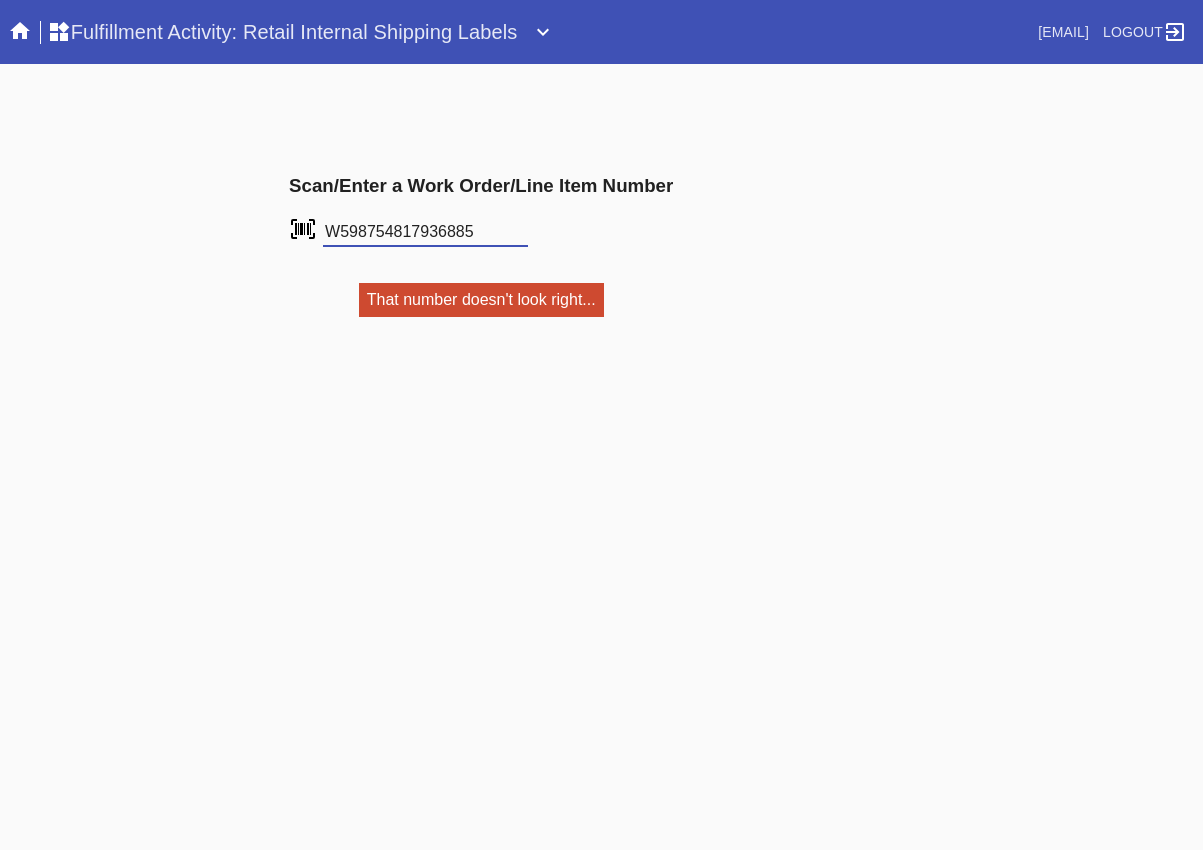 click at bounding box center [0, 0] 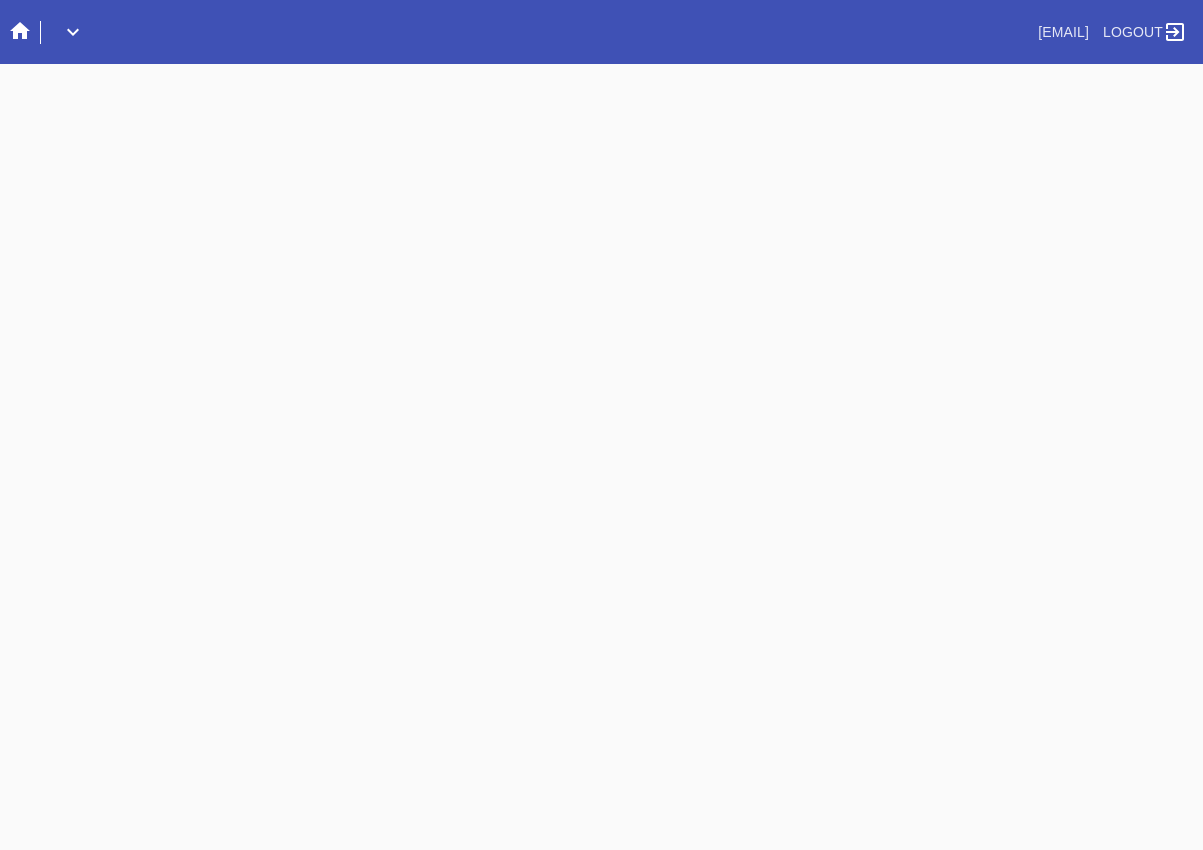 scroll, scrollTop: 0, scrollLeft: 0, axis: both 